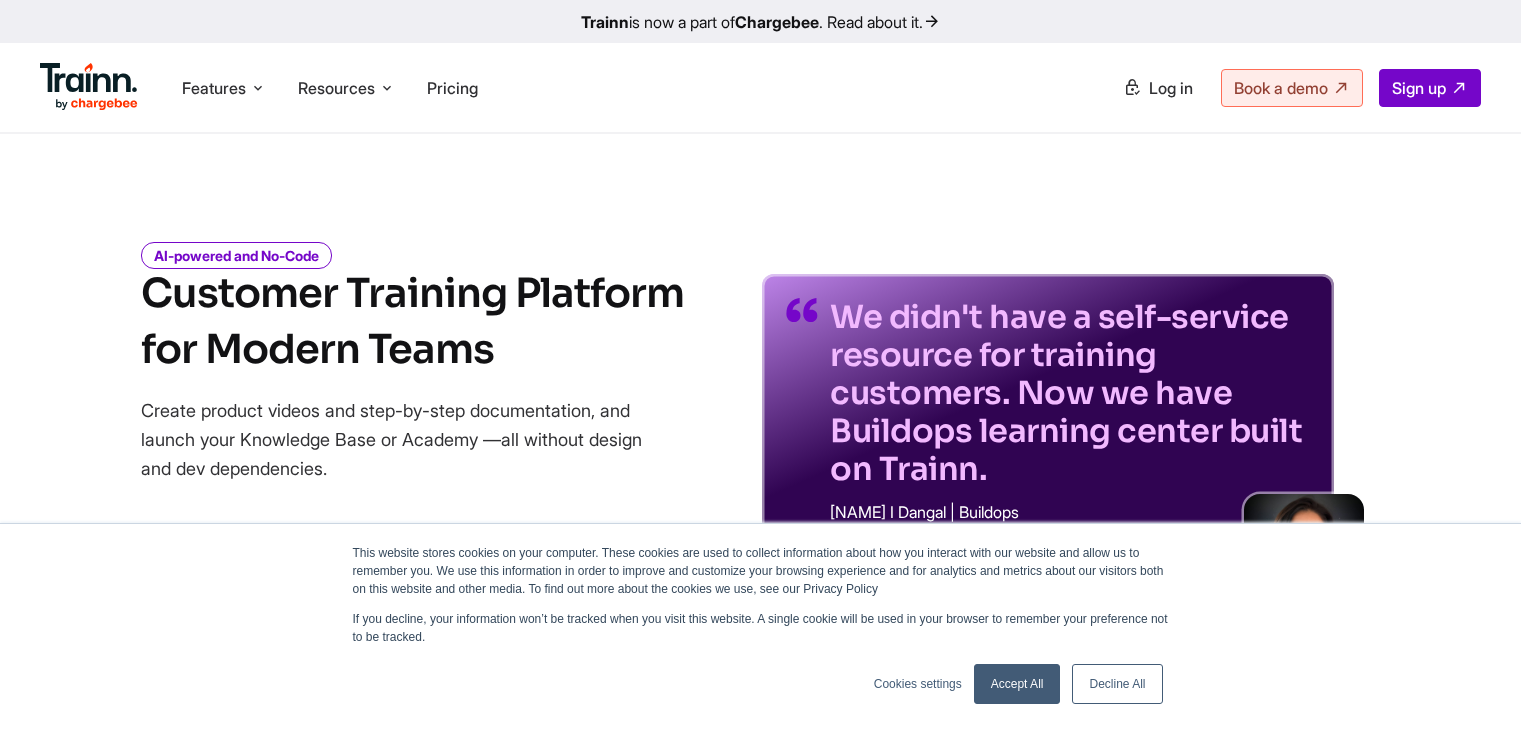 scroll, scrollTop: 0, scrollLeft: 0, axis: both 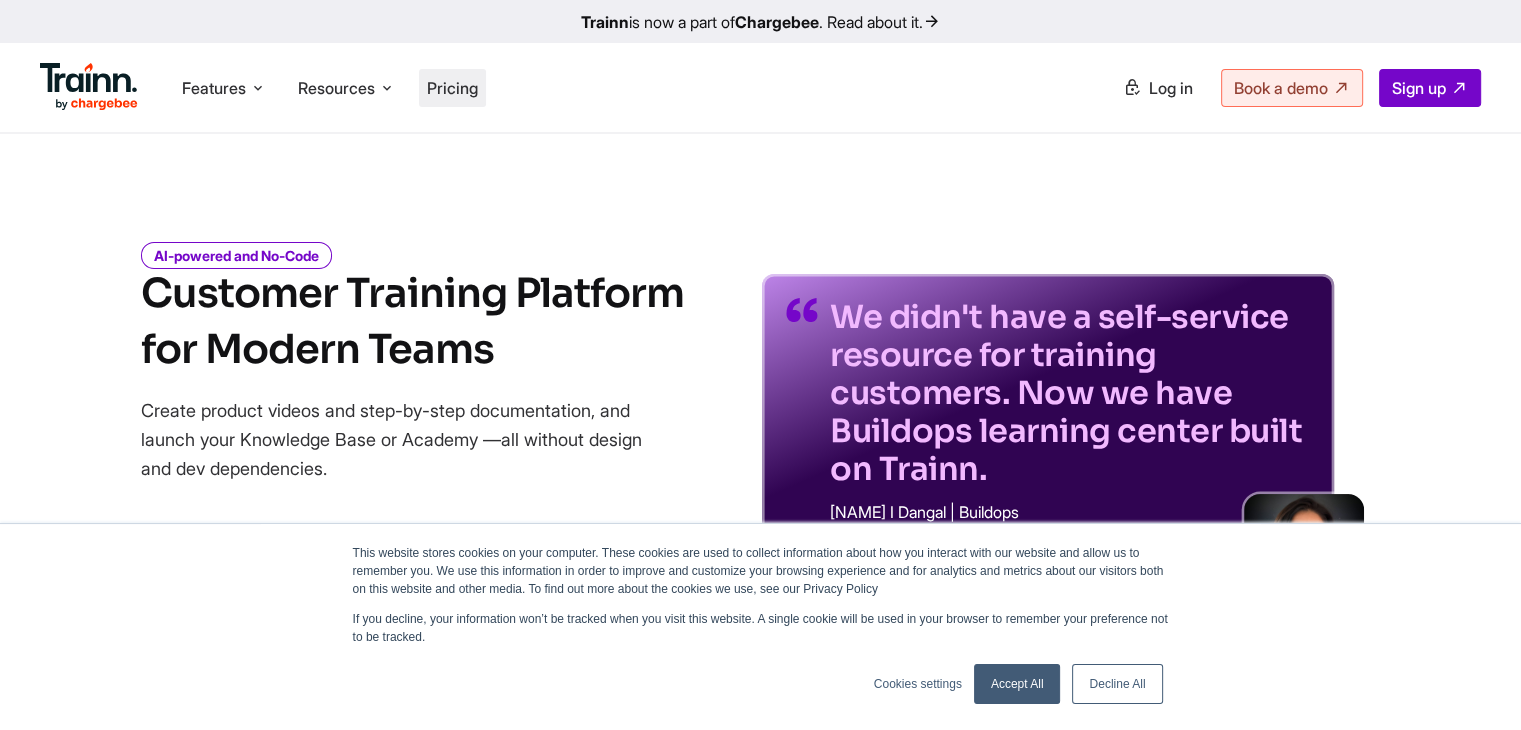 click on "Pricing" at bounding box center [452, 88] 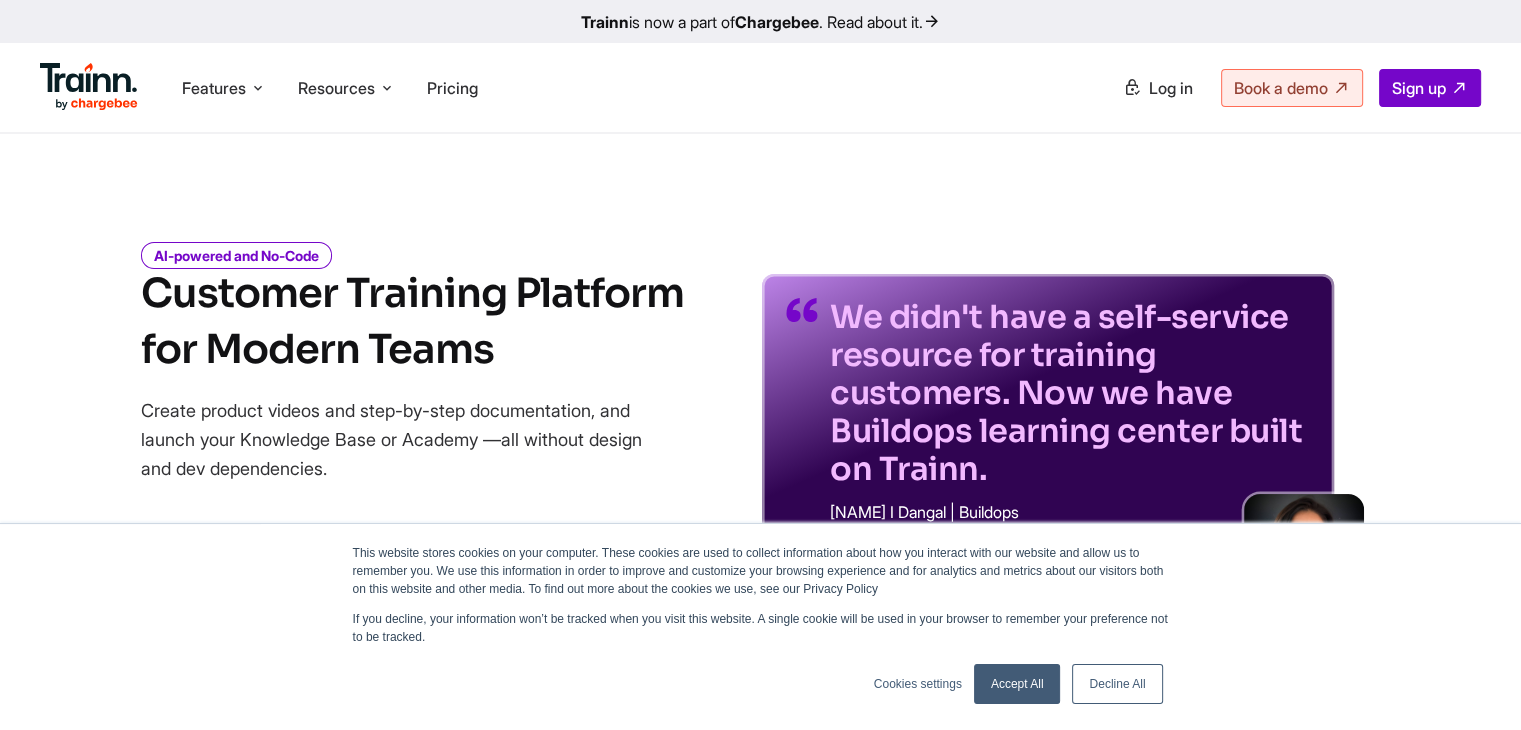 click on "Accept All" at bounding box center (1017, 684) 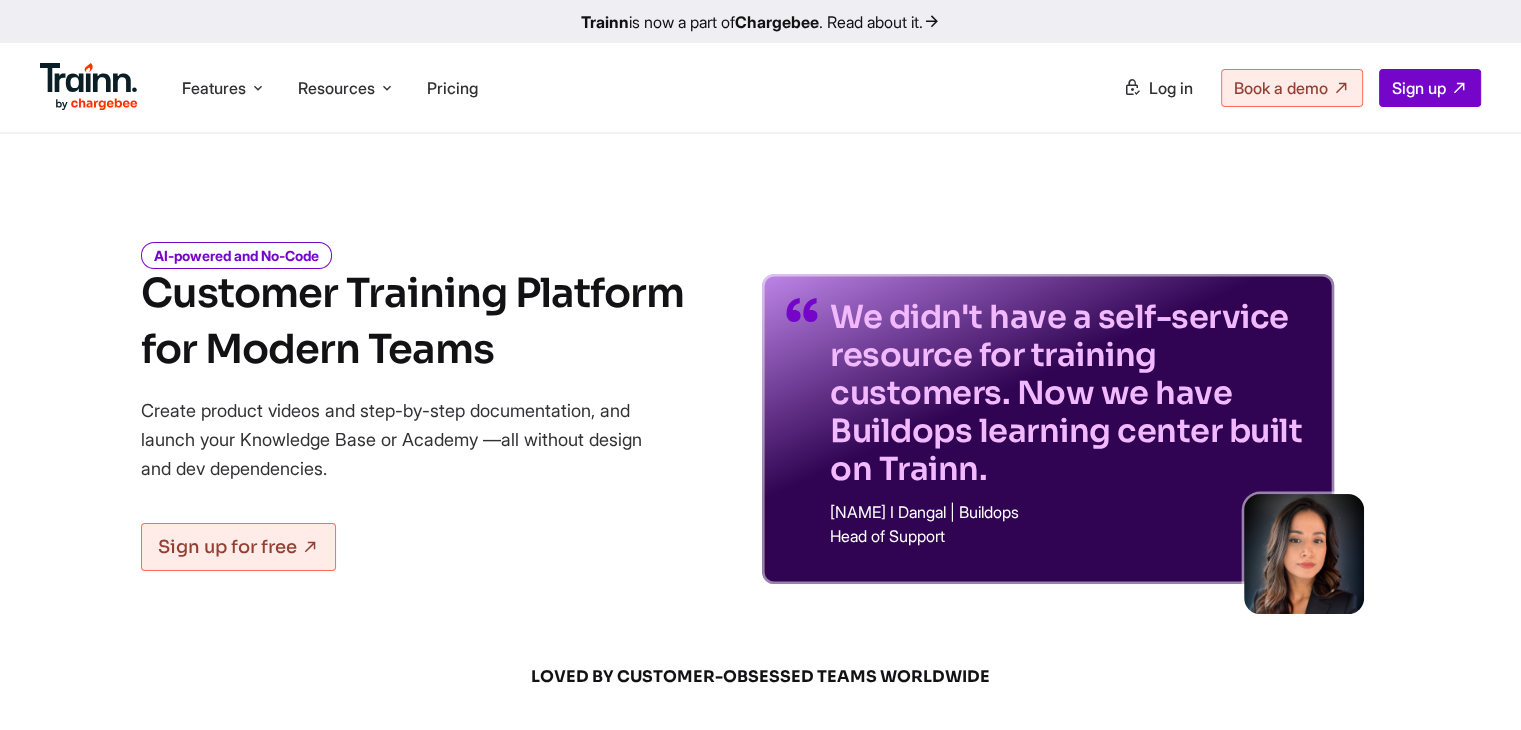 scroll, scrollTop: 0, scrollLeft: 0, axis: both 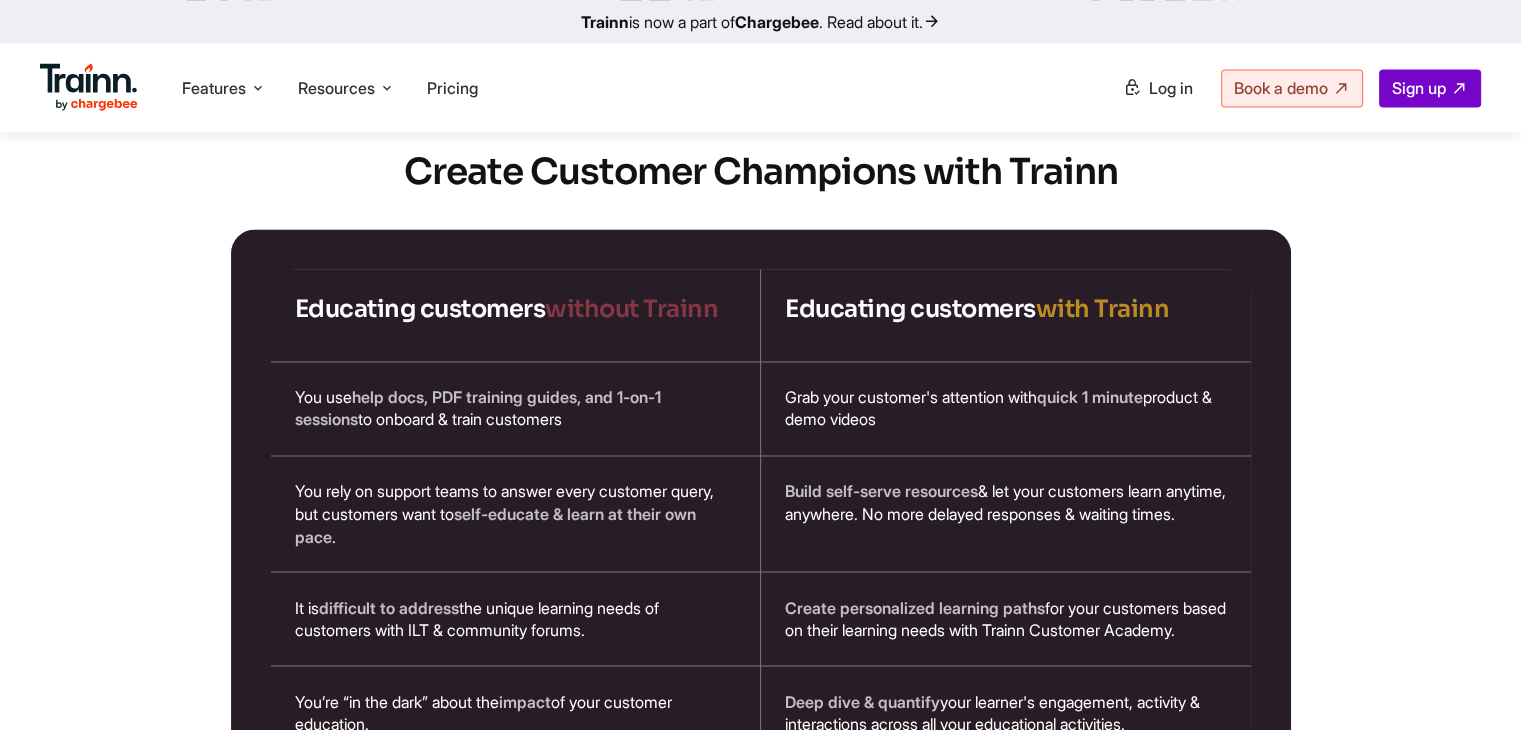 drag, startPoint x: 813, startPoint y: 358, endPoint x: 1005, endPoint y: 405, distance: 197.66891 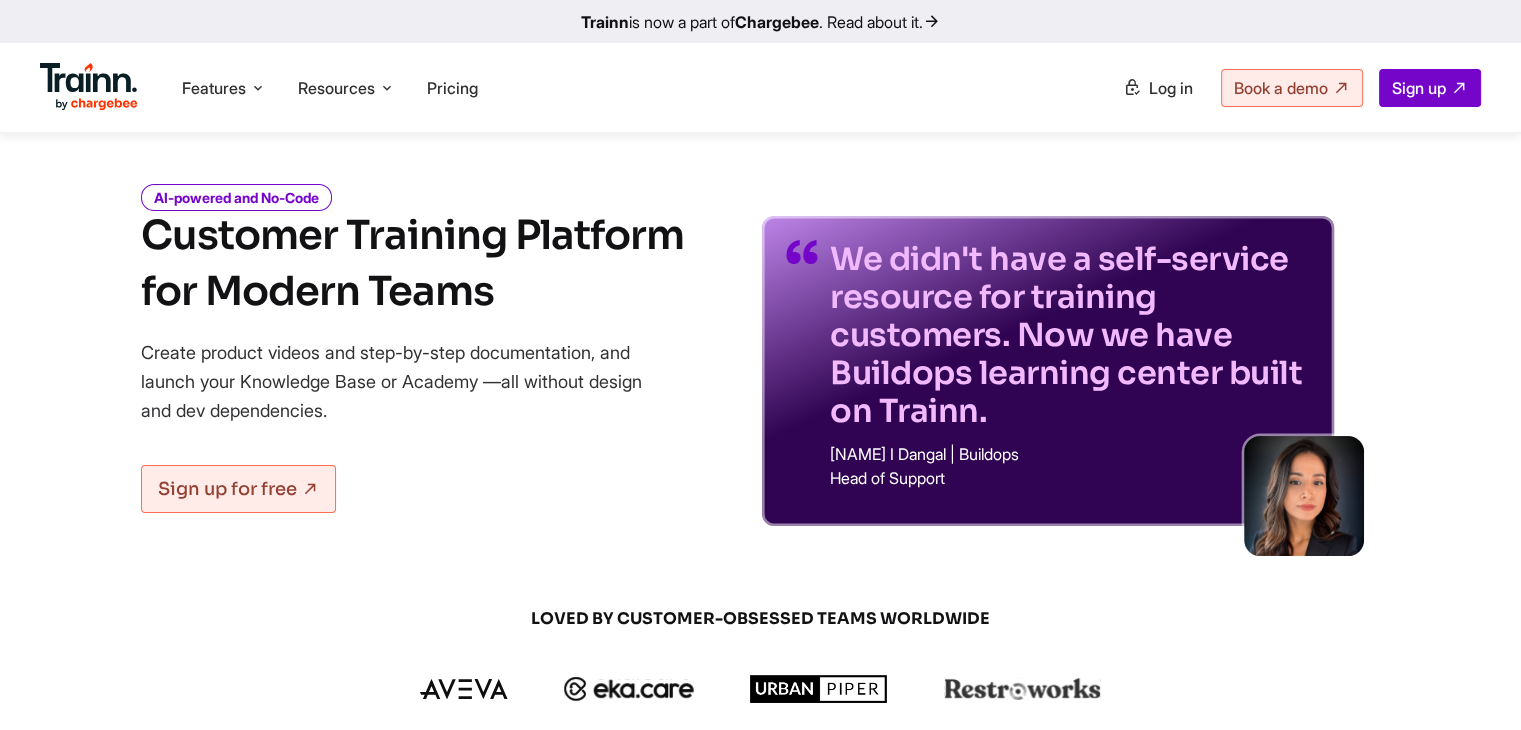 scroll, scrollTop: 0, scrollLeft: 0, axis: both 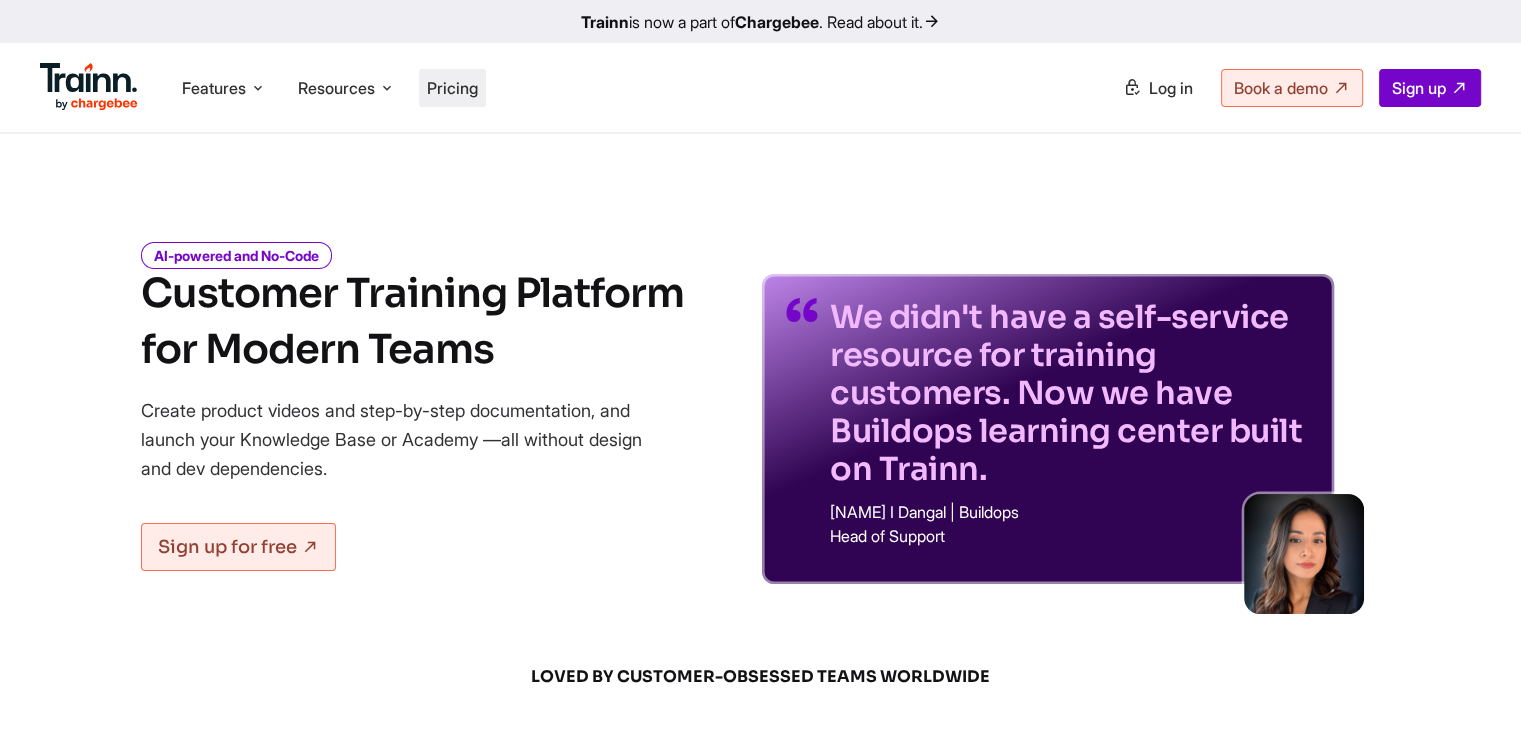 click on "Pricing" at bounding box center (452, 88) 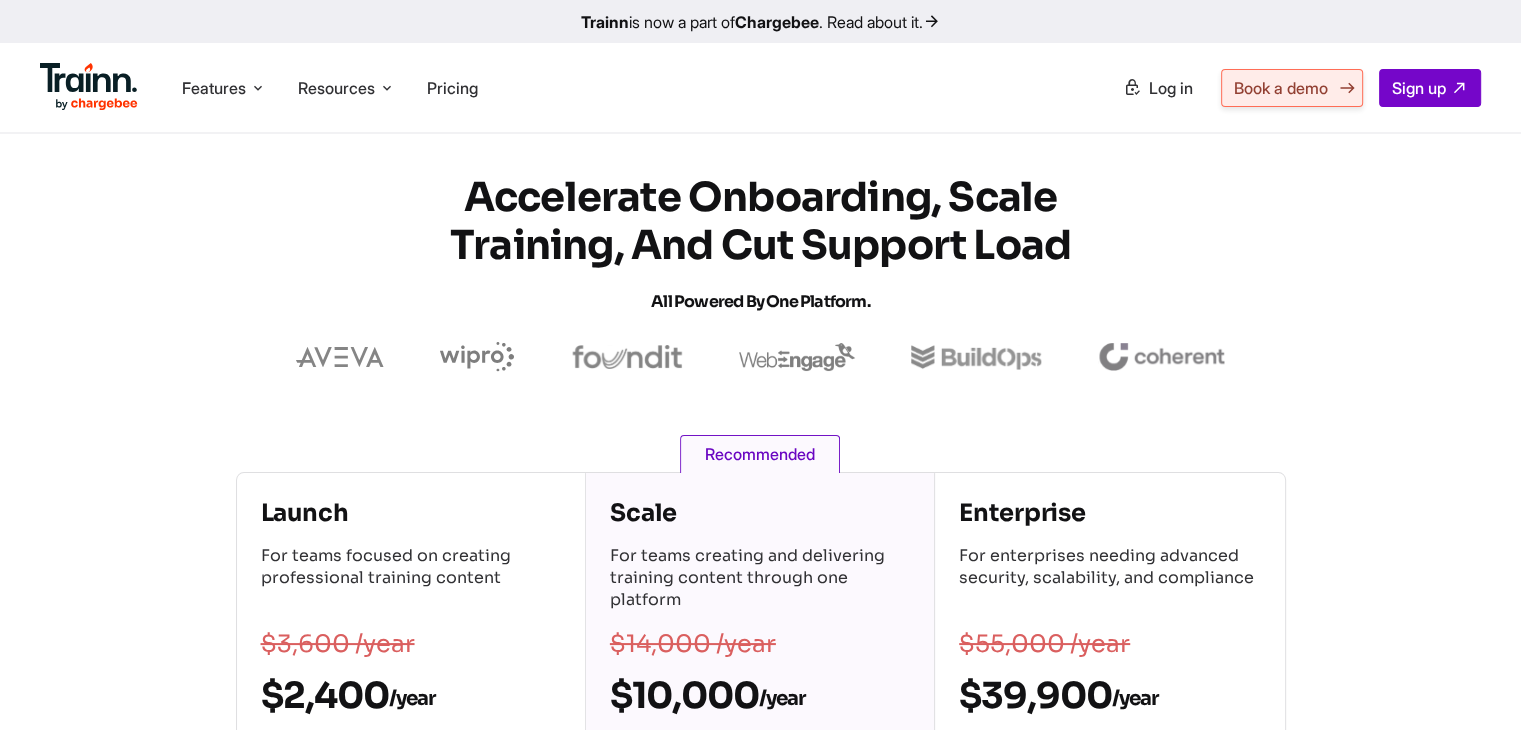 click on "Book a demo" at bounding box center [1281, 88] 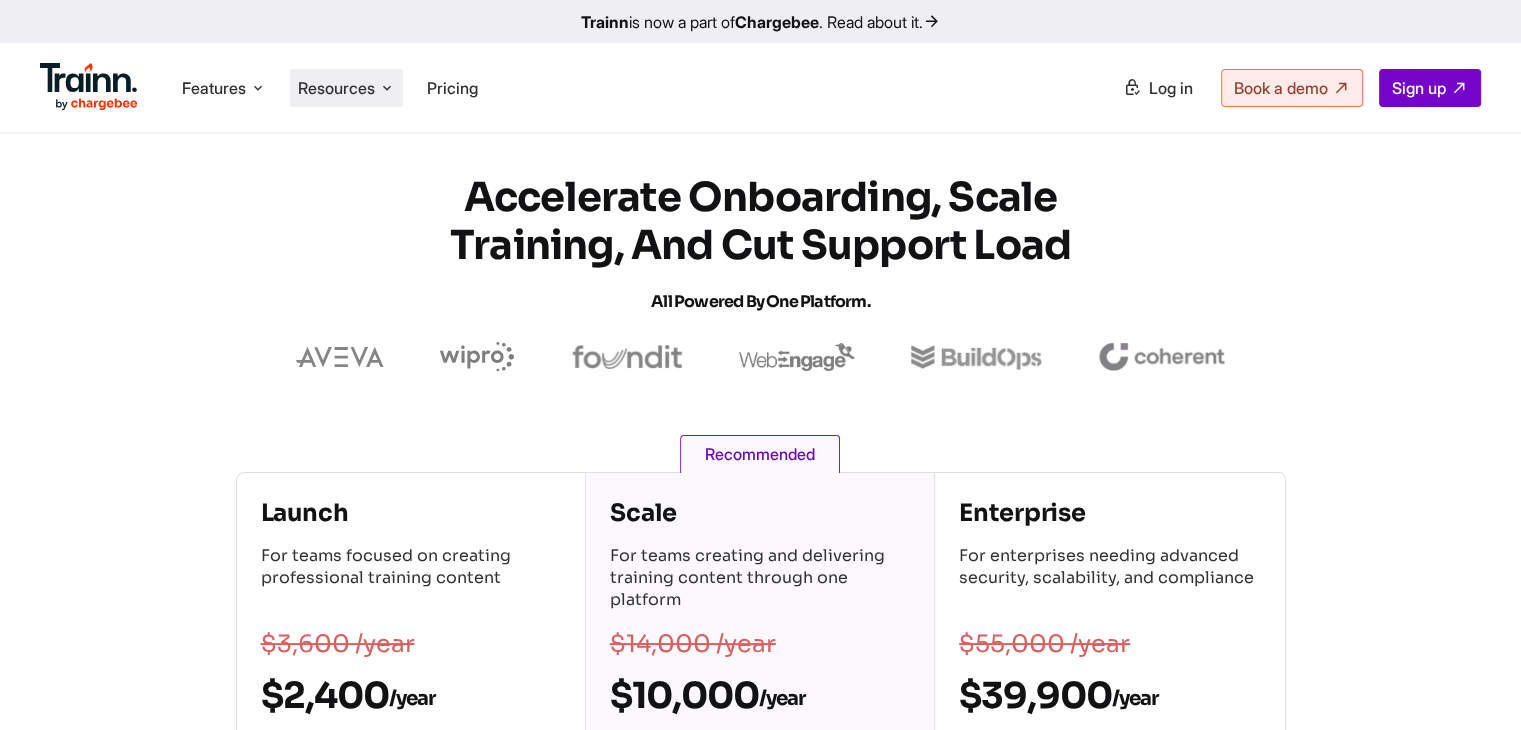 click at bounding box center [387, 88] 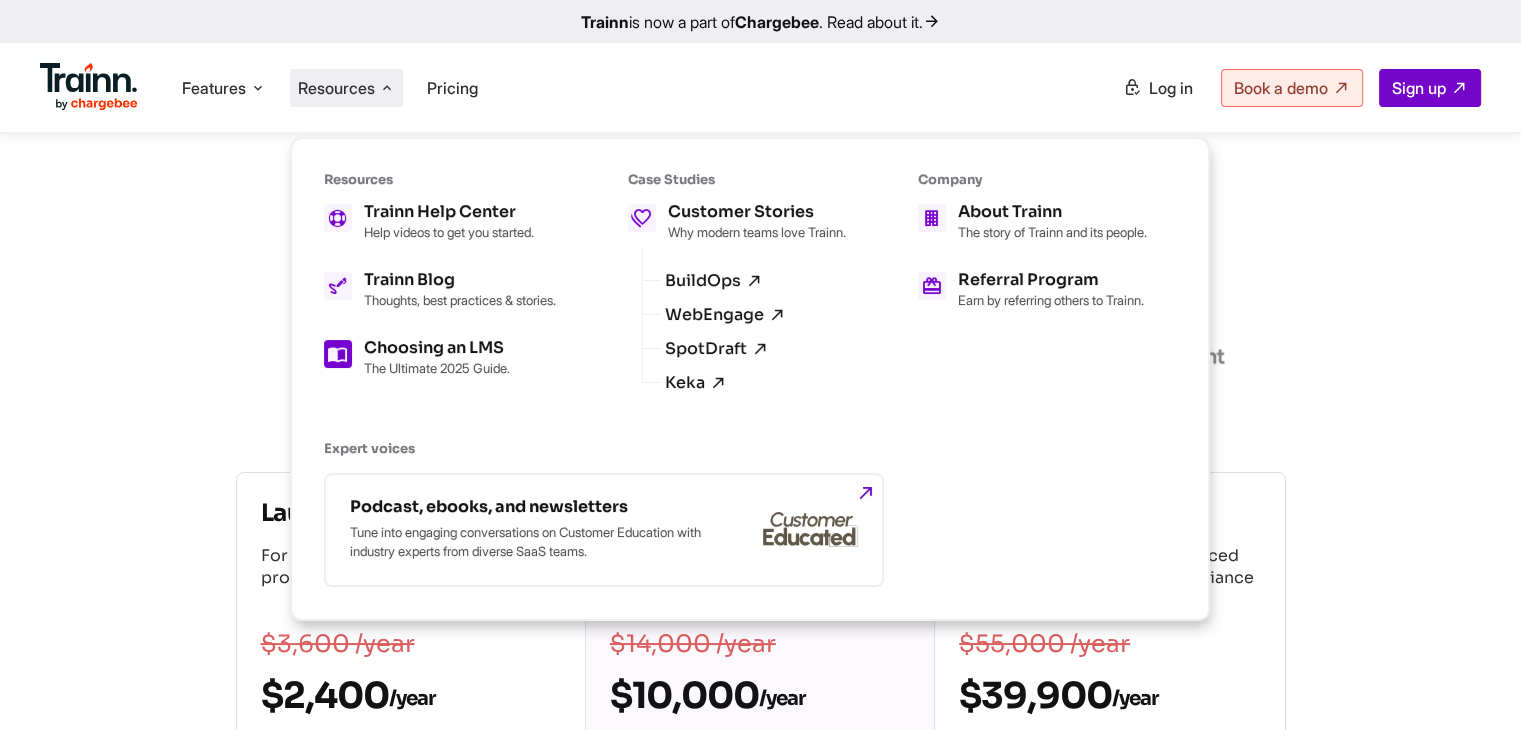 click on "Choosing an LMS" at bounding box center [437, 348] 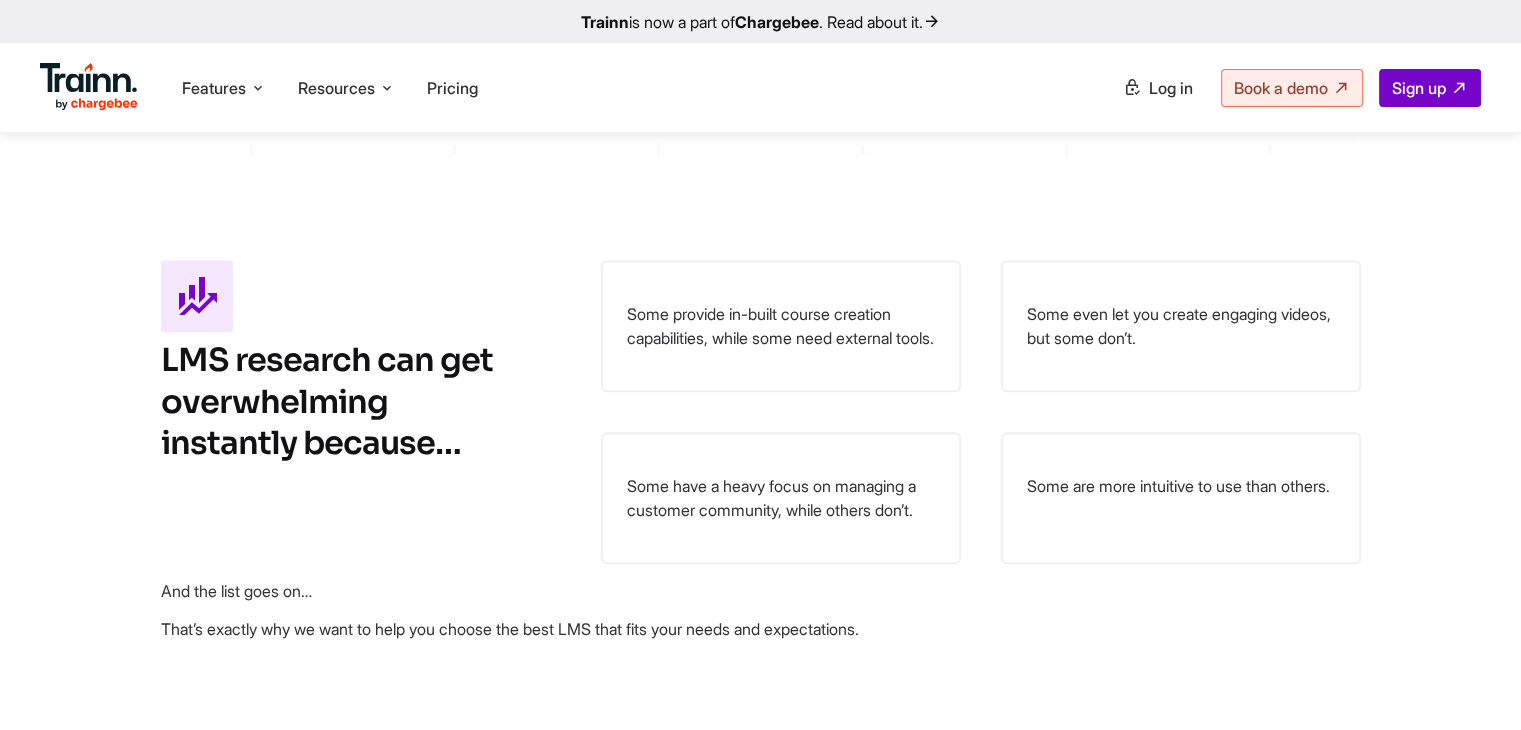 scroll, scrollTop: 700, scrollLeft: 0, axis: vertical 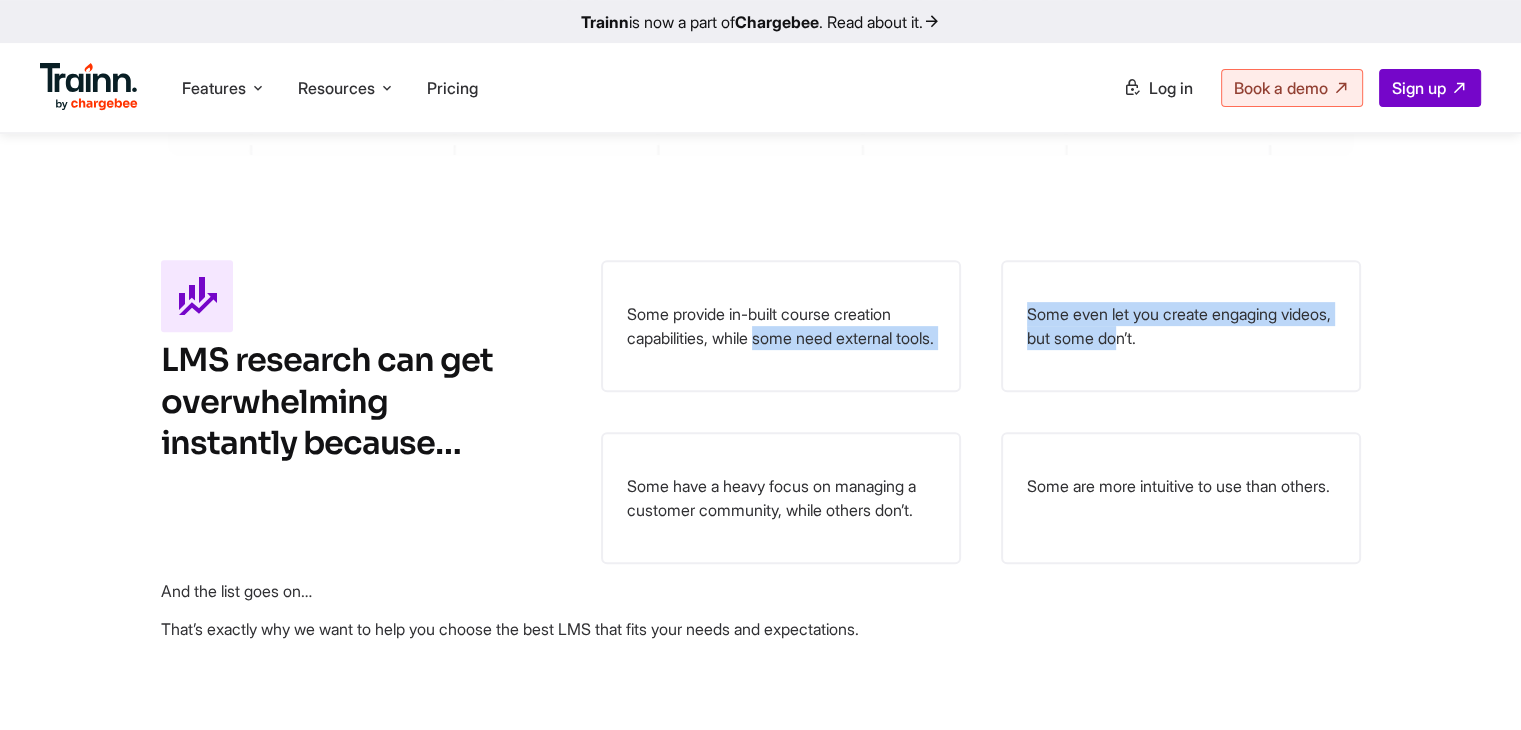 drag, startPoint x: 678, startPoint y: 338, endPoint x: 985, endPoint y: 336, distance: 307.0065 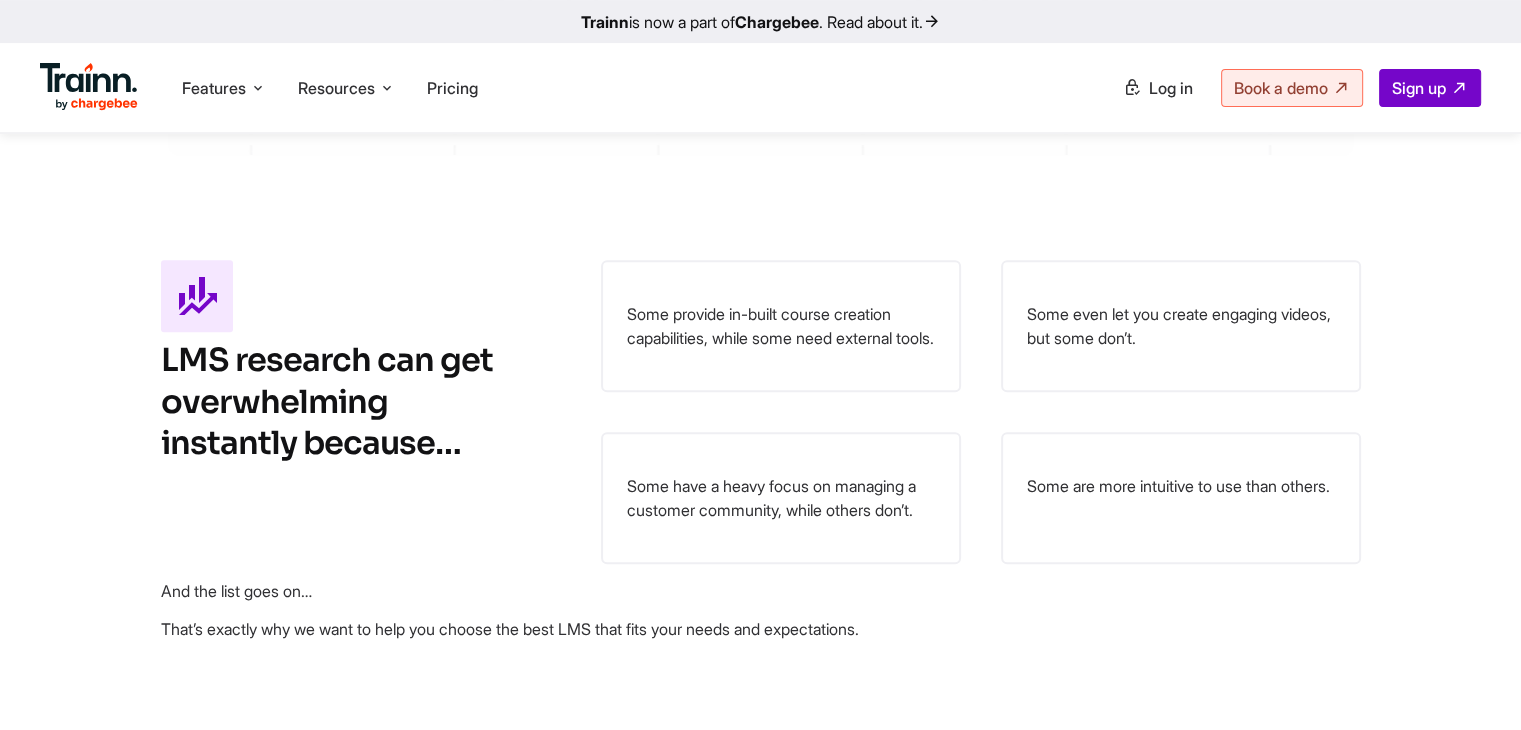 click on "Some even let you create engaging videos, but some don’t." at bounding box center (1181, 326) 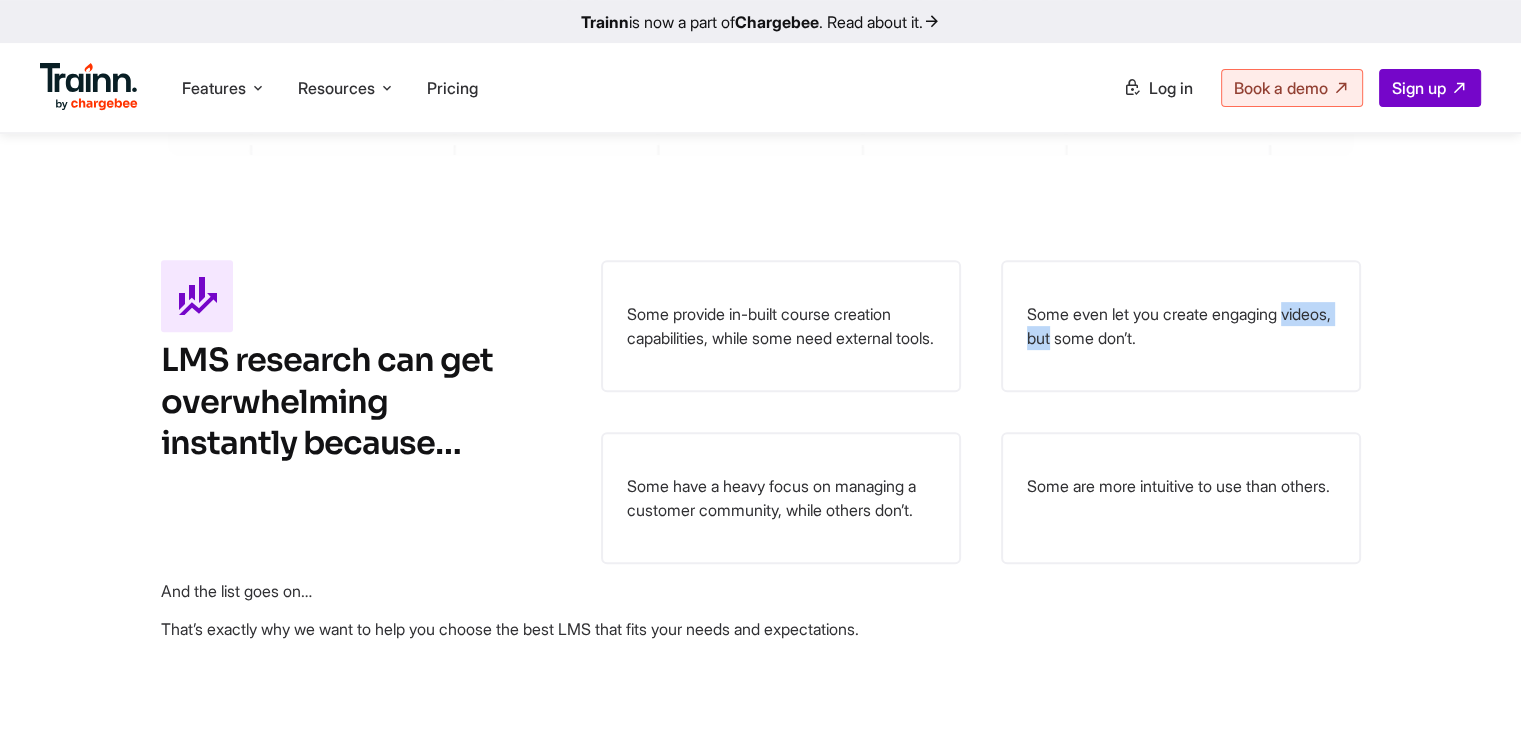 drag, startPoint x: 1159, startPoint y: 299, endPoint x: 1235, endPoint y: 307, distance: 76.41989 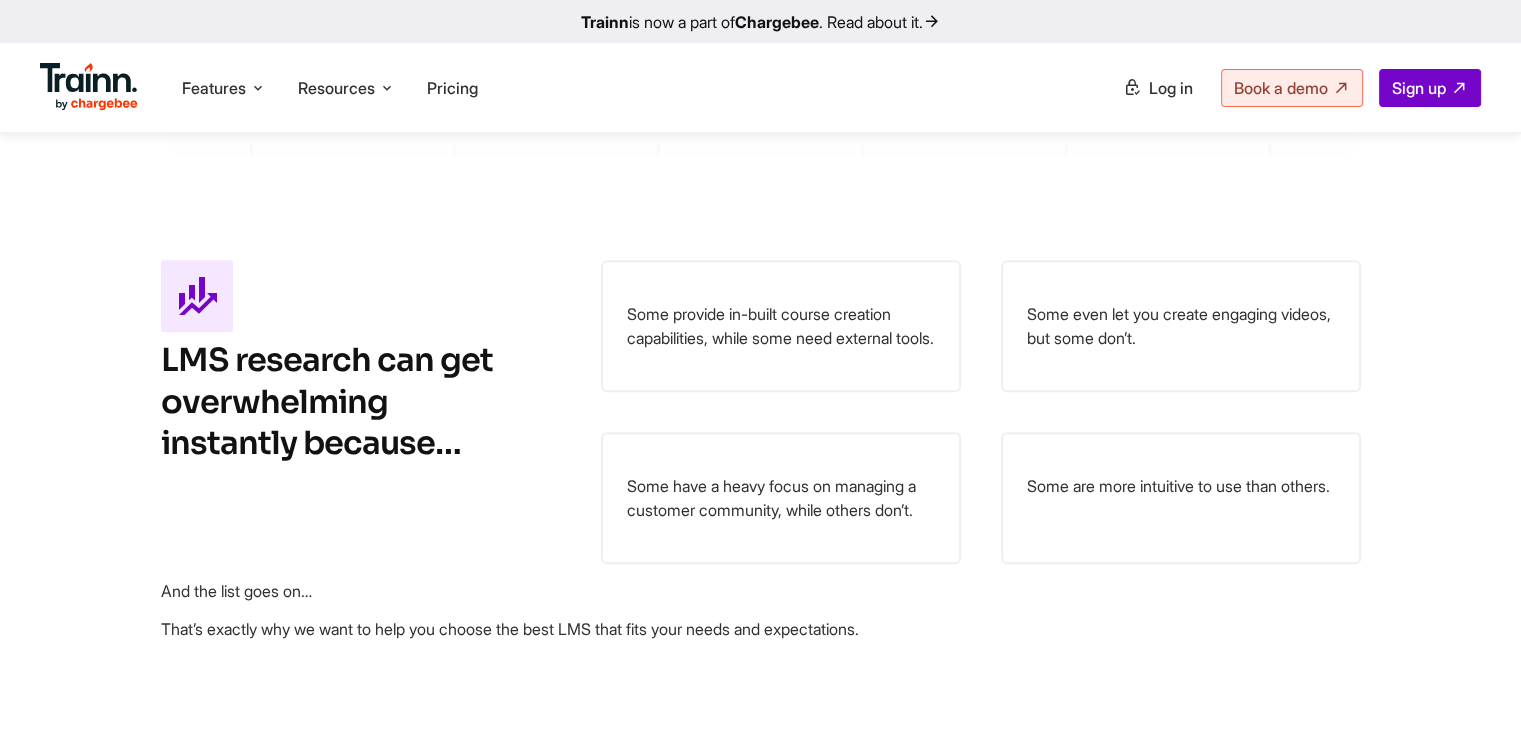 drag, startPoint x: 1157, startPoint y: 346, endPoint x: 1170, endPoint y: 349, distance: 13.341664 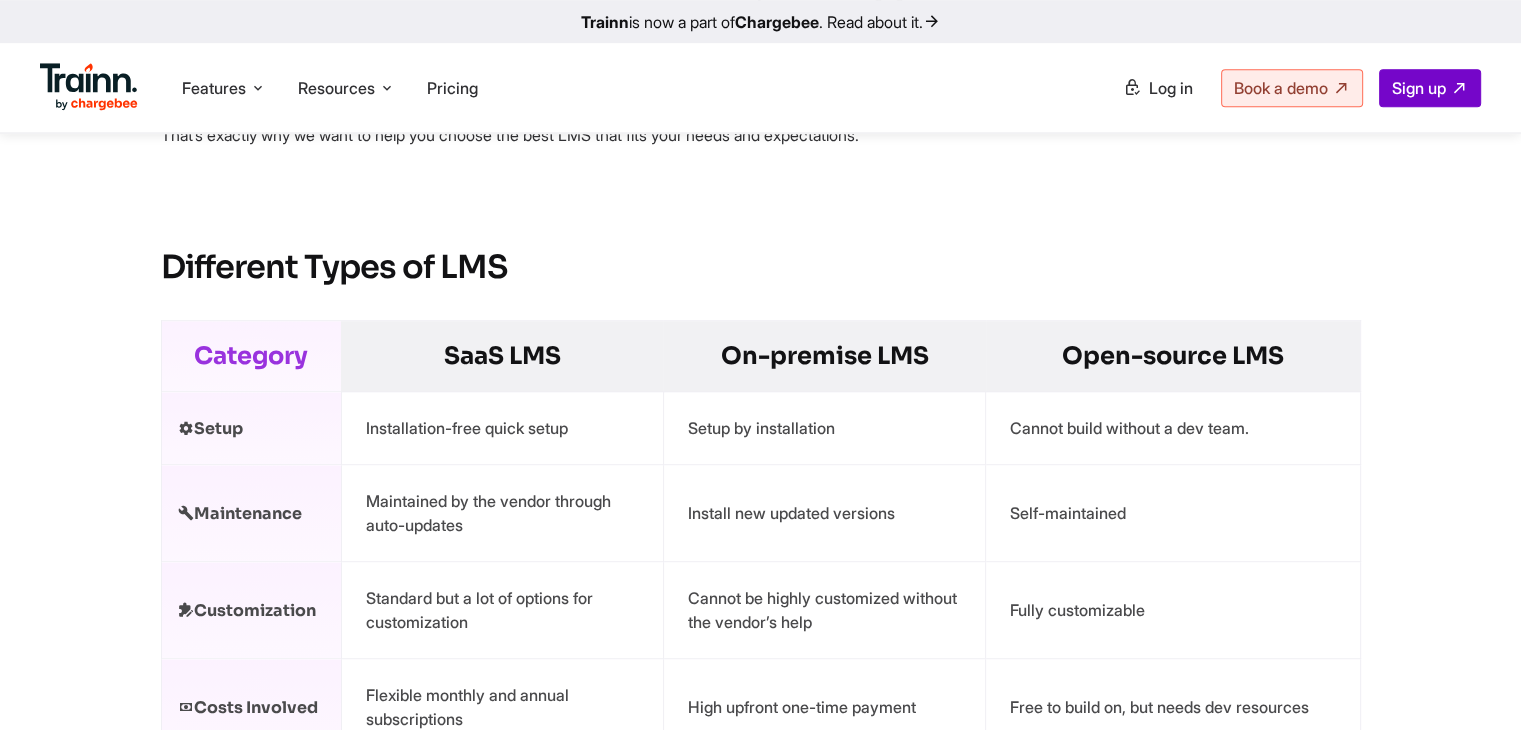 scroll, scrollTop: 1200, scrollLeft: 0, axis: vertical 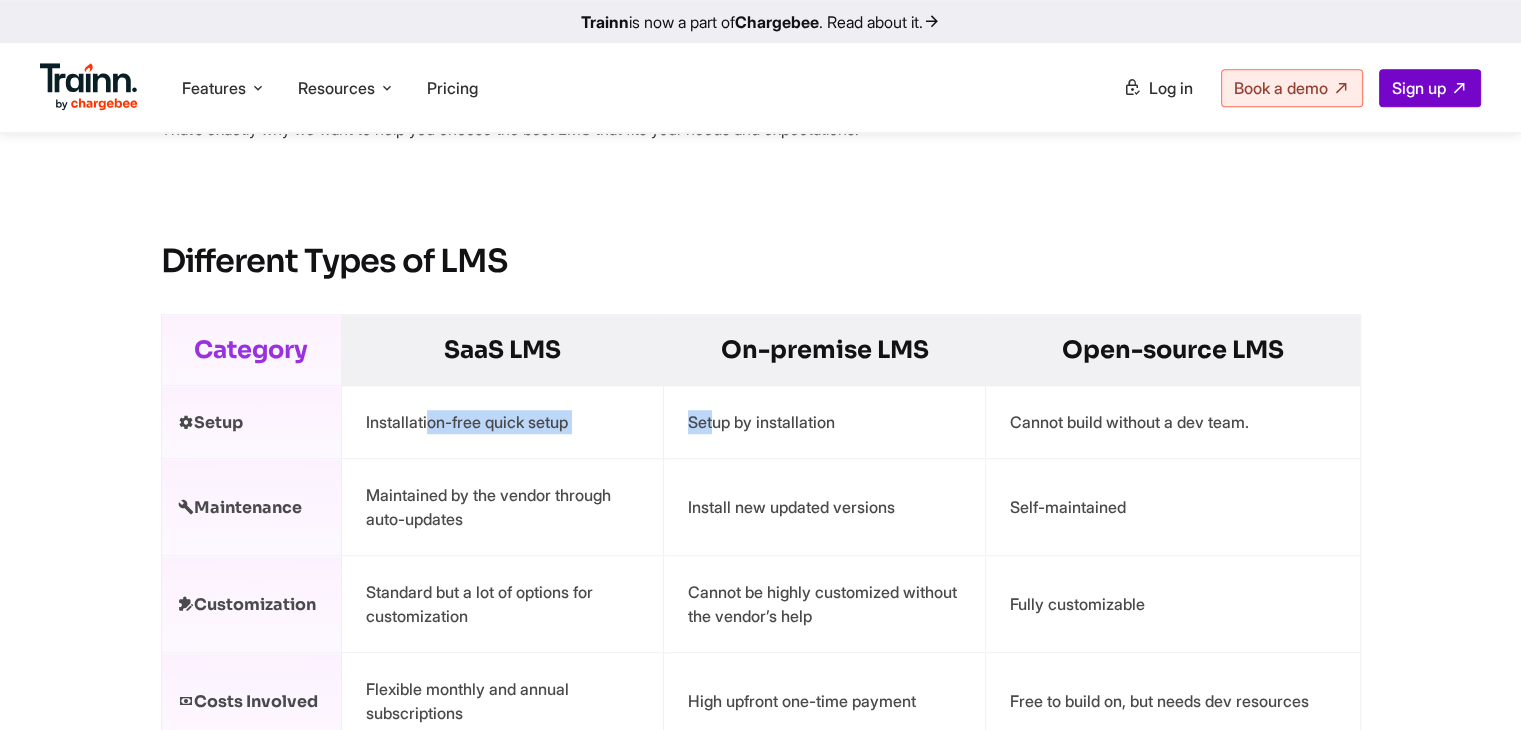 drag, startPoint x: 429, startPoint y: 446, endPoint x: 748, endPoint y: 449, distance: 319.0141 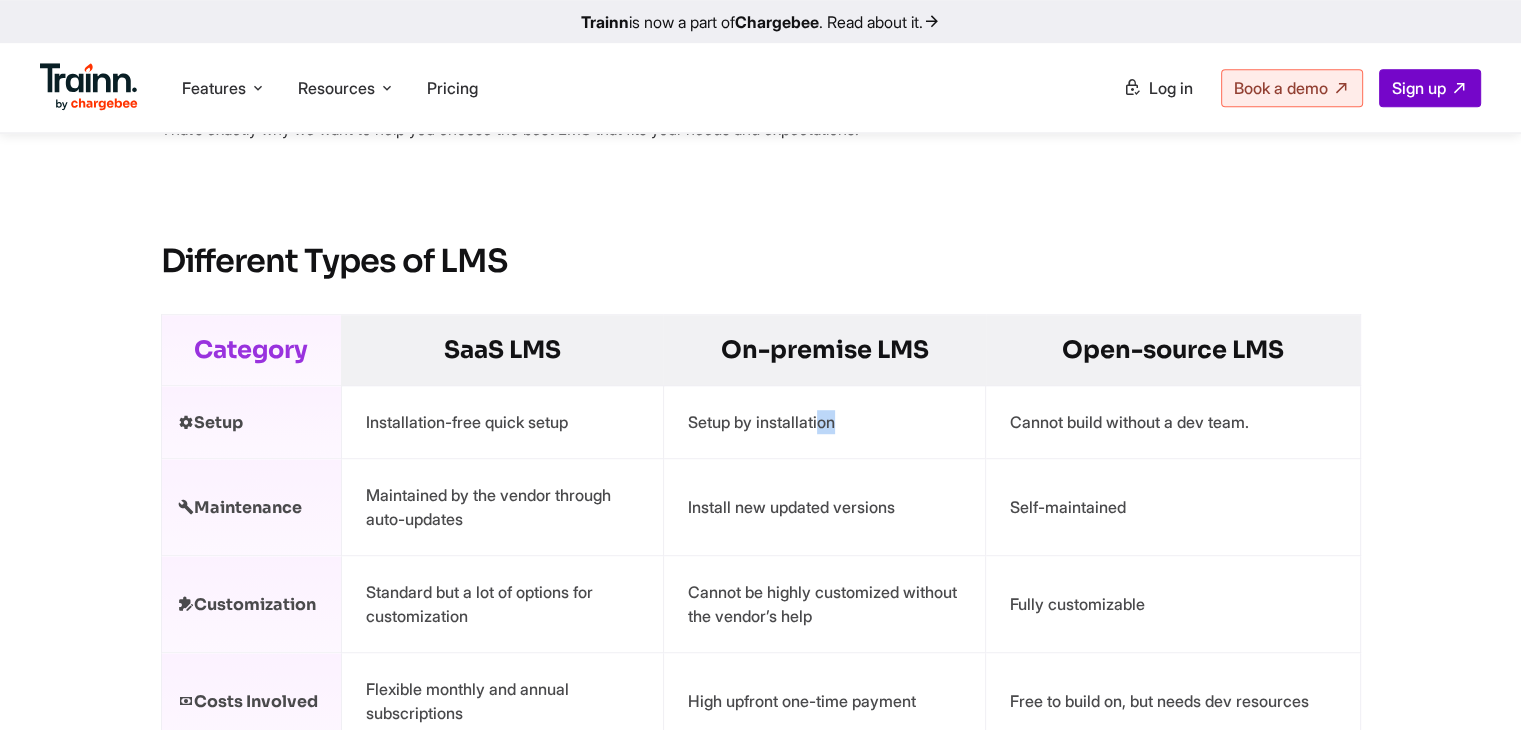 drag, startPoint x: 824, startPoint y: 436, endPoint x: 1060, endPoint y: 426, distance: 236.21178 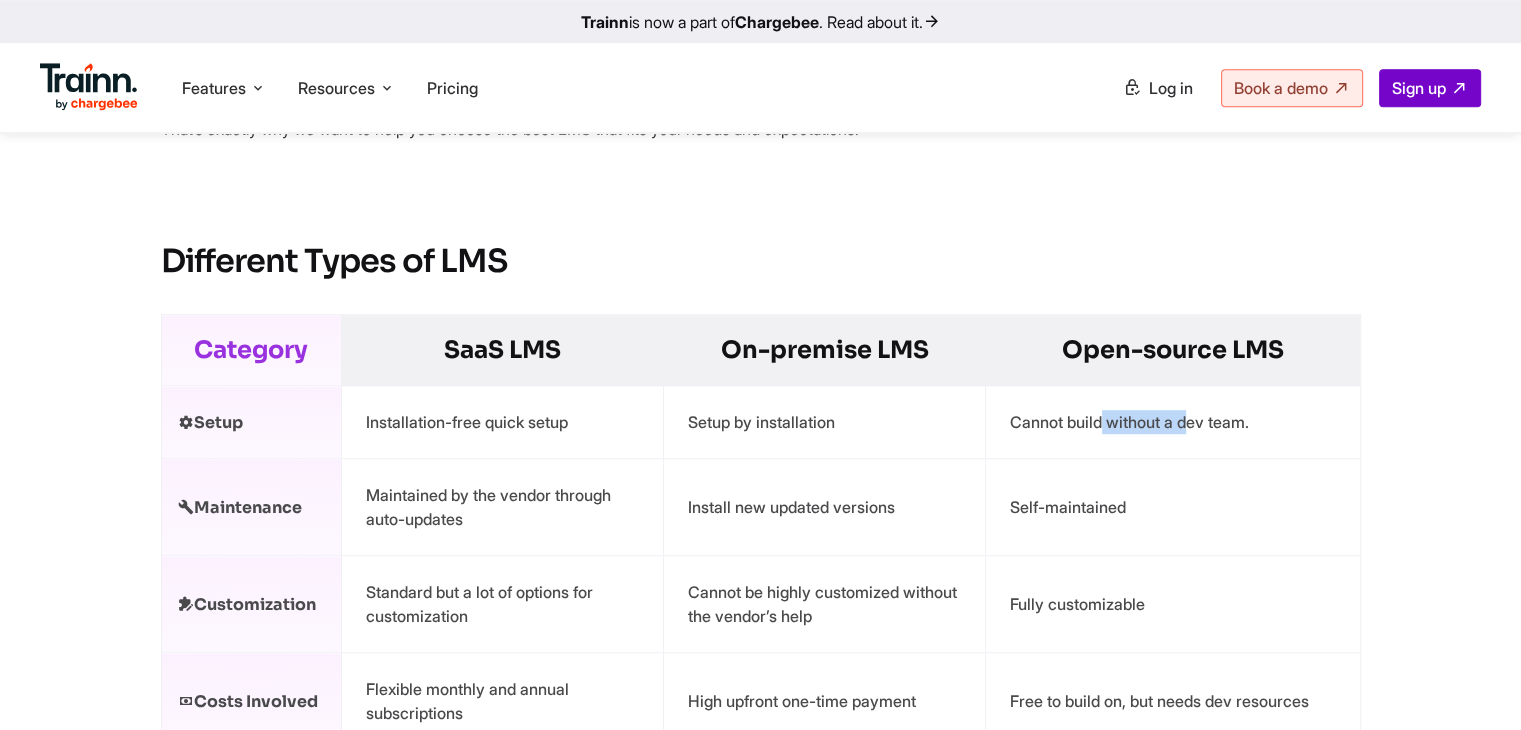 click on "Cannot build without a dev team." at bounding box center [1173, 422] 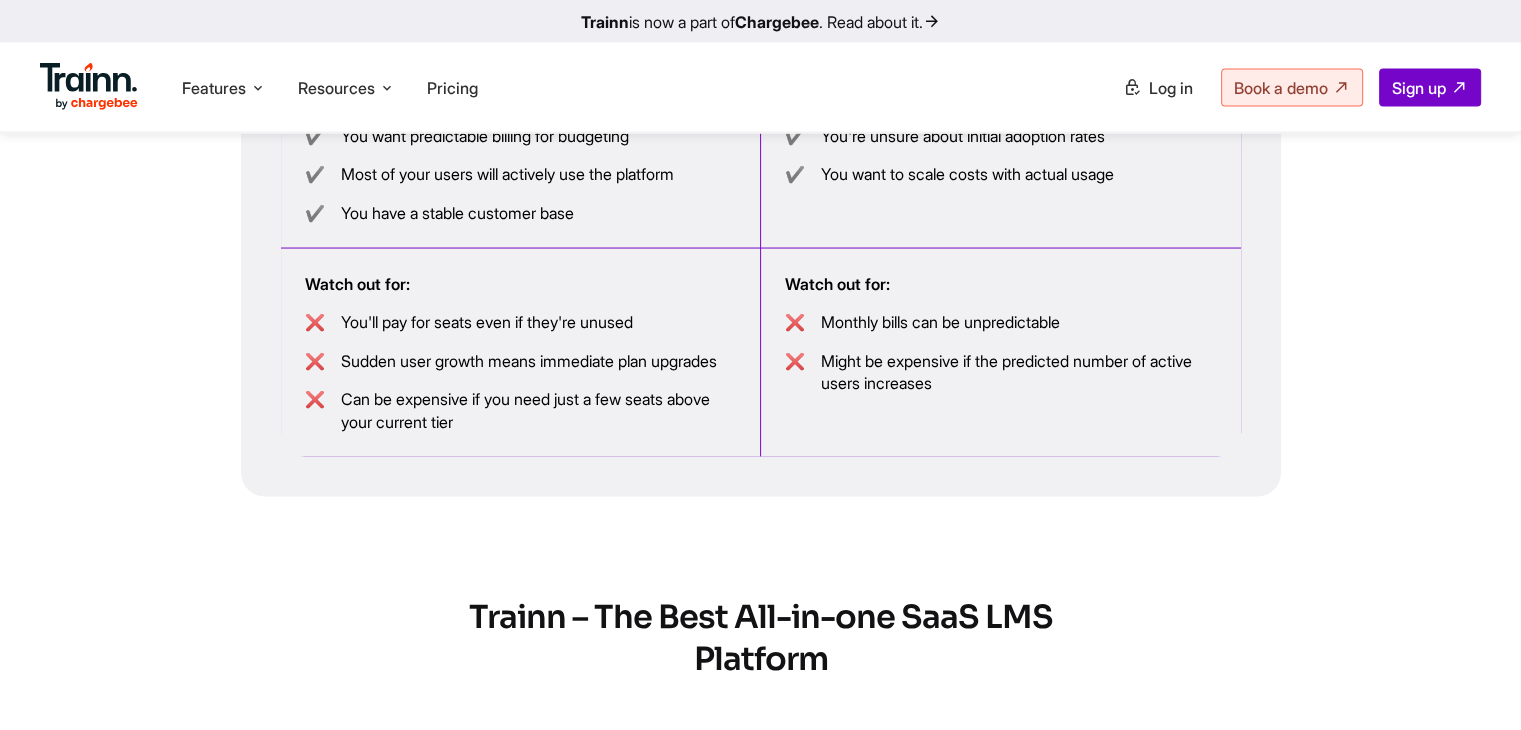 scroll, scrollTop: 3900, scrollLeft: 0, axis: vertical 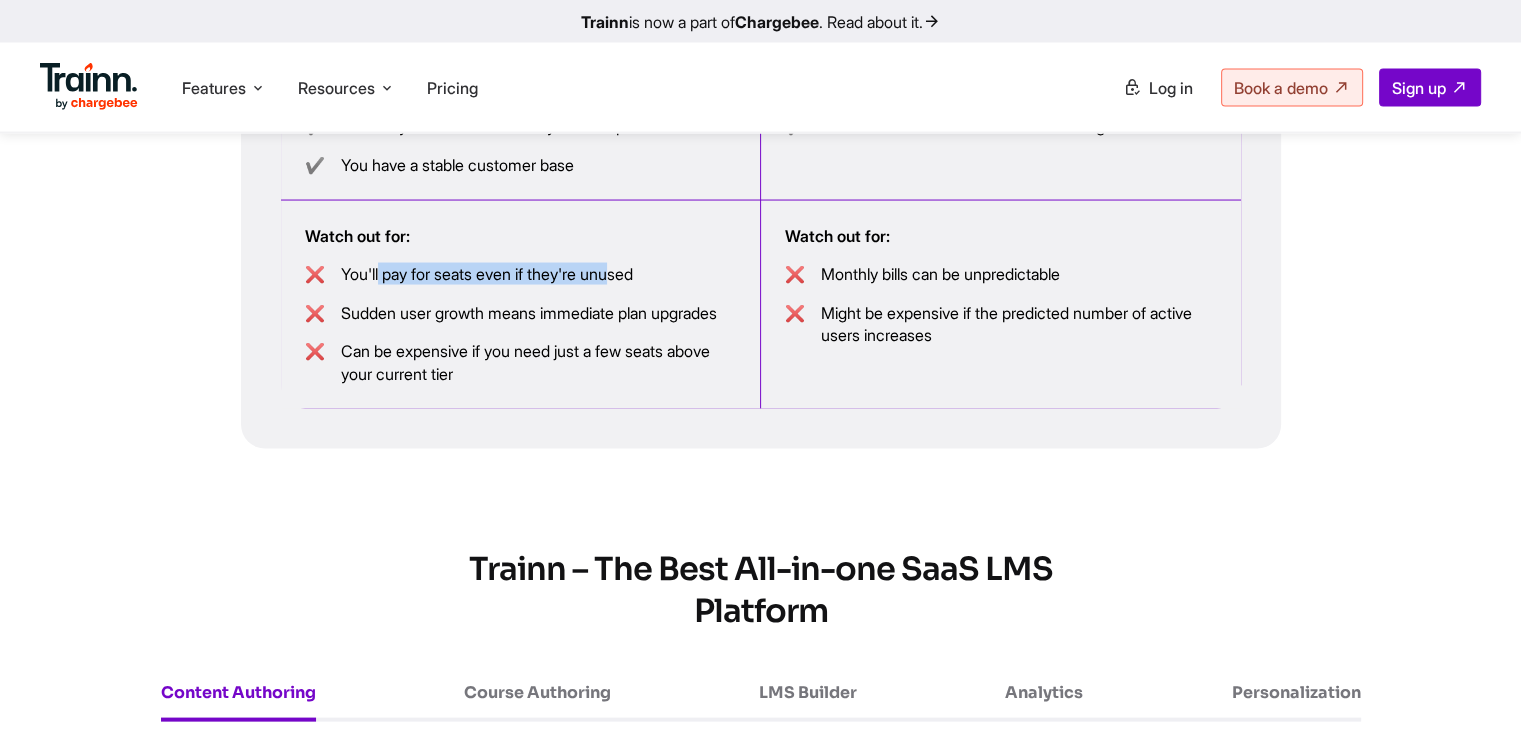 drag, startPoint x: 378, startPoint y: 343, endPoint x: 619, endPoint y: 344, distance: 241.00208 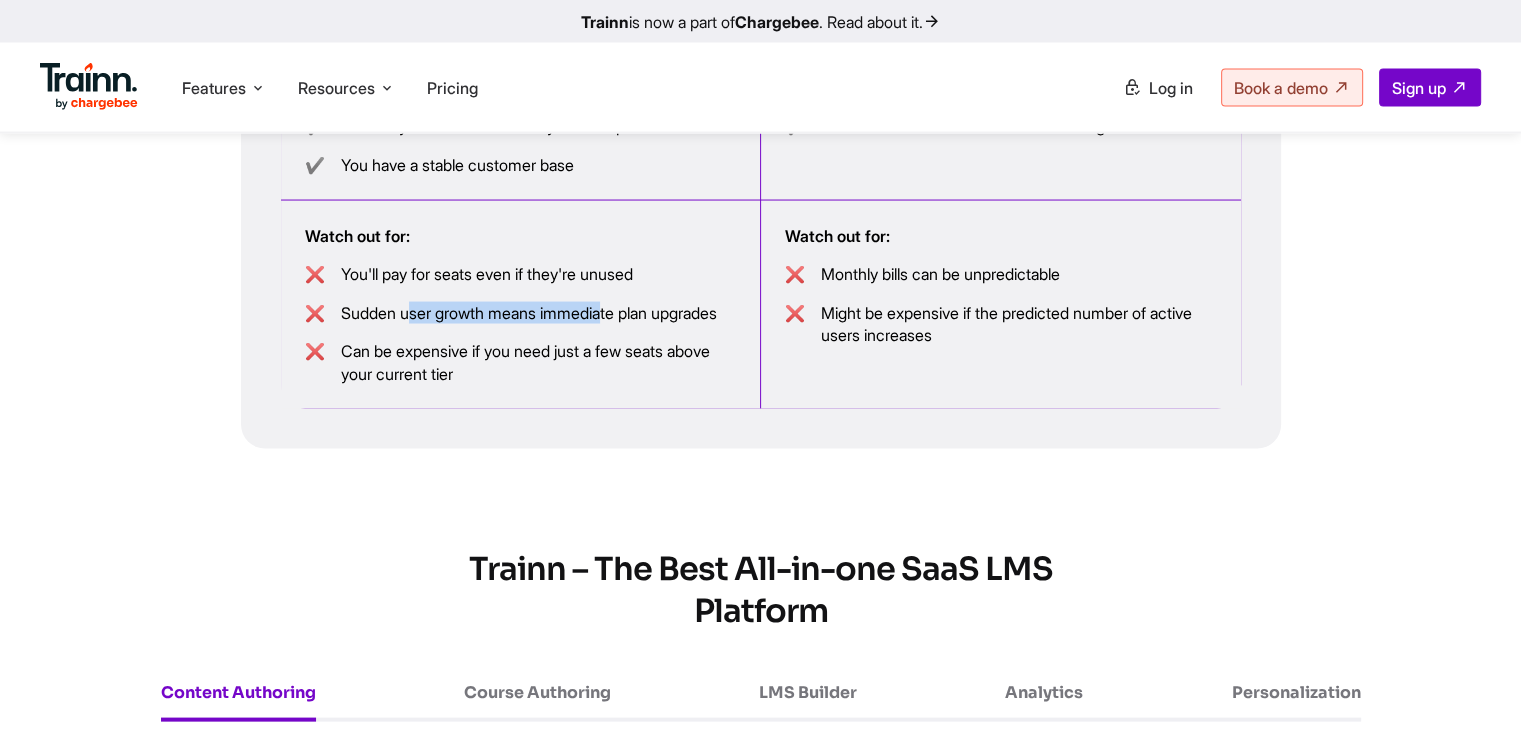 drag, startPoint x: 404, startPoint y: 385, endPoint x: 601, endPoint y: 389, distance: 197.0406 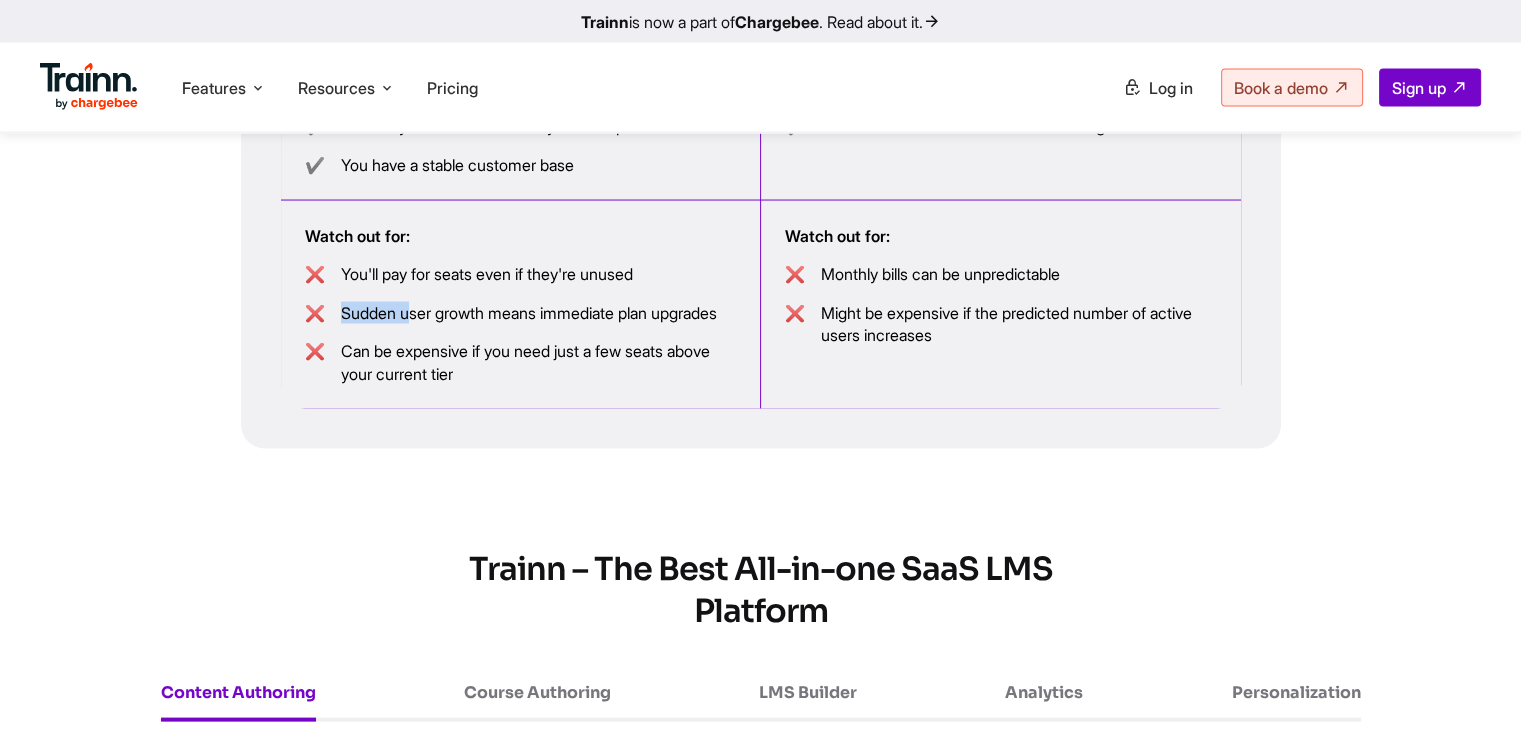 drag, startPoint x: 386, startPoint y: 441, endPoint x: 587, endPoint y: 451, distance: 201.2486 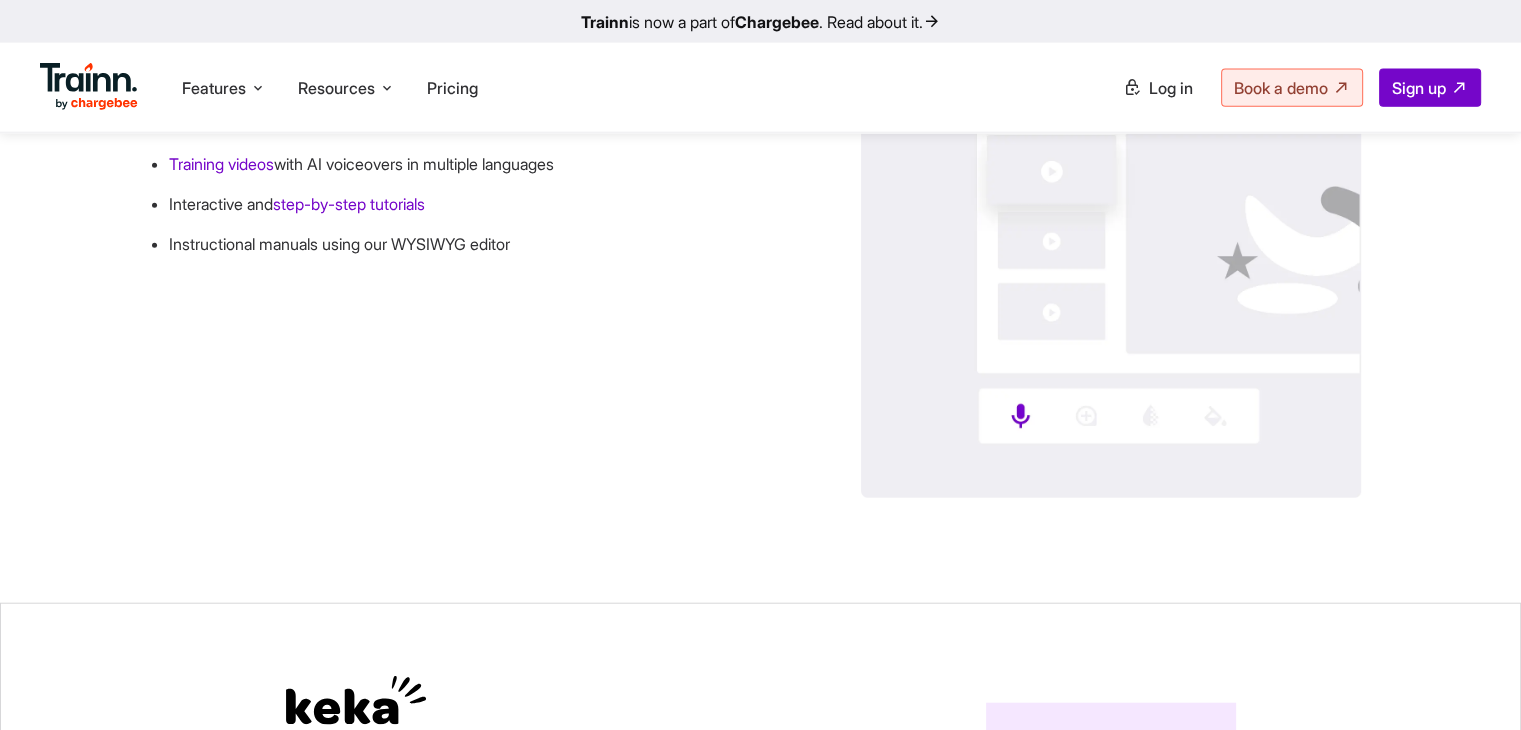 scroll, scrollTop: 4500, scrollLeft: 0, axis: vertical 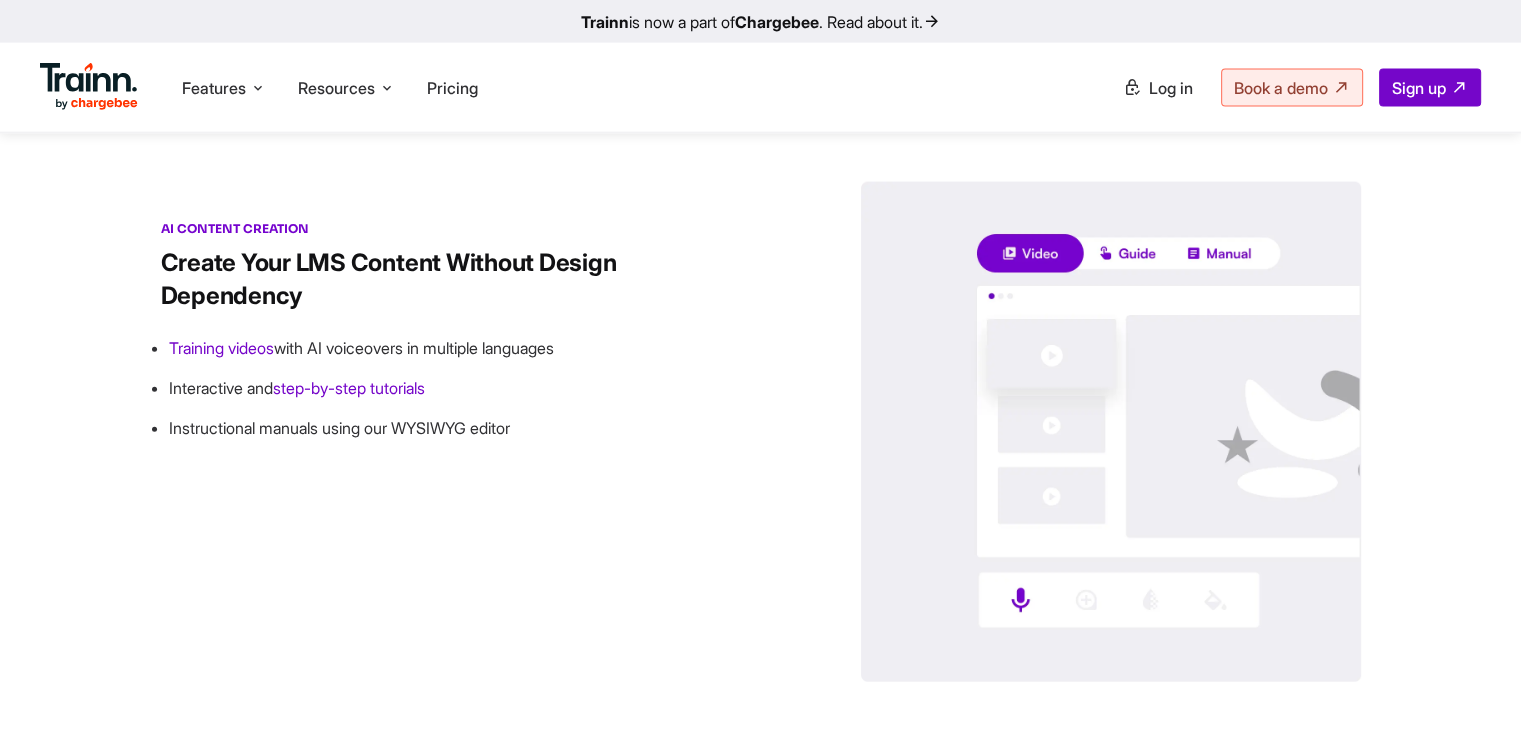 click at bounding box center [1111, 432] 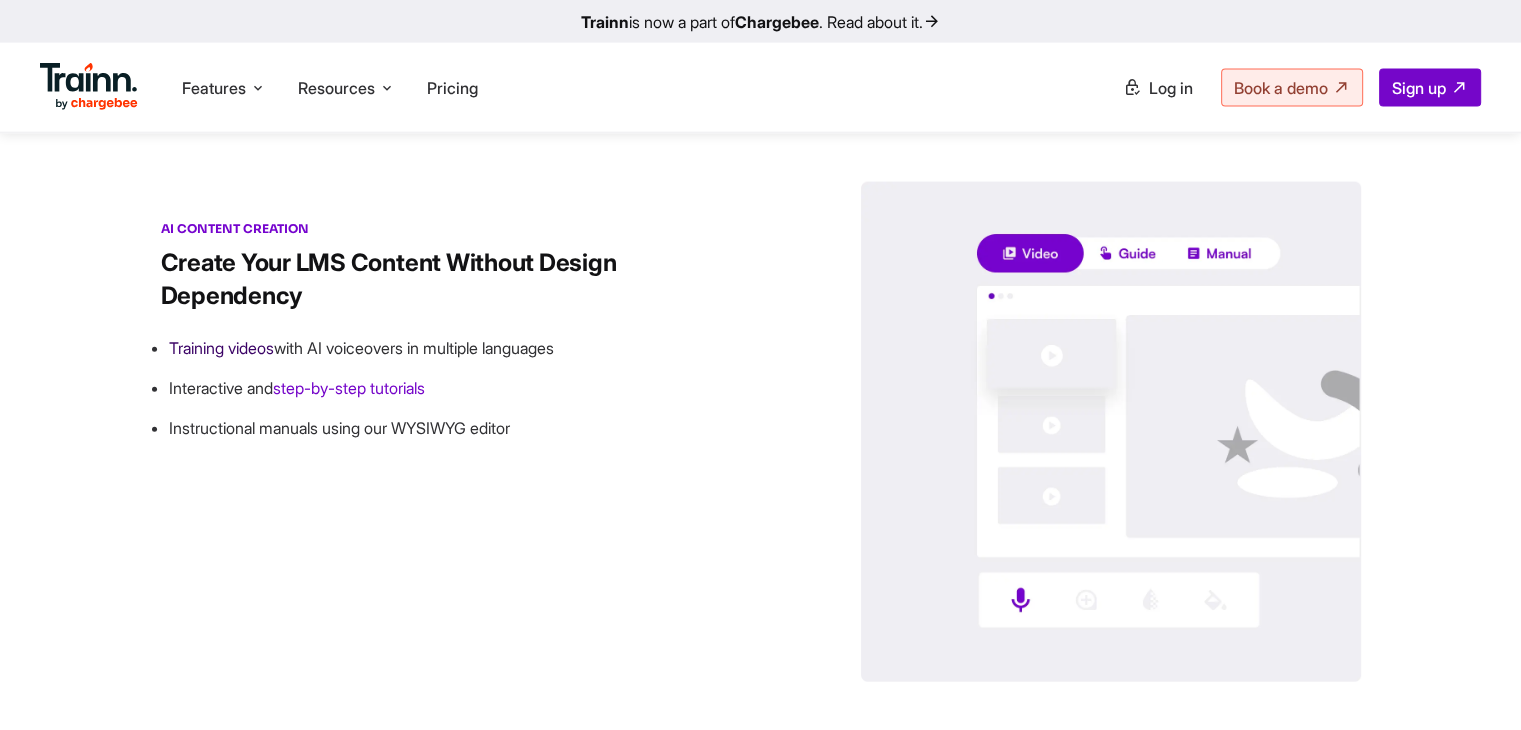 click on "Training videos" at bounding box center [221, 348] 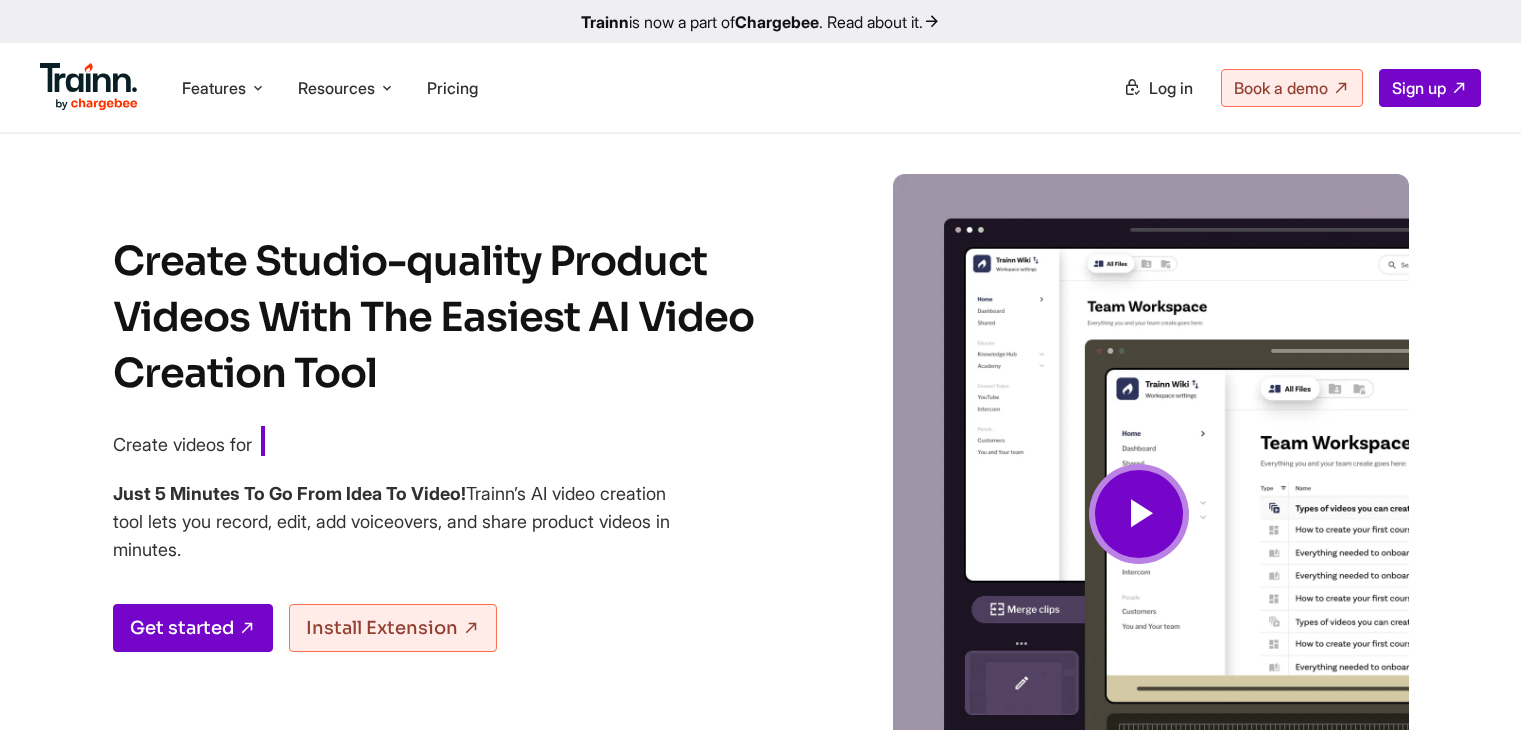 scroll, scrollTop: 0, scrollLeft: 0, axis: both 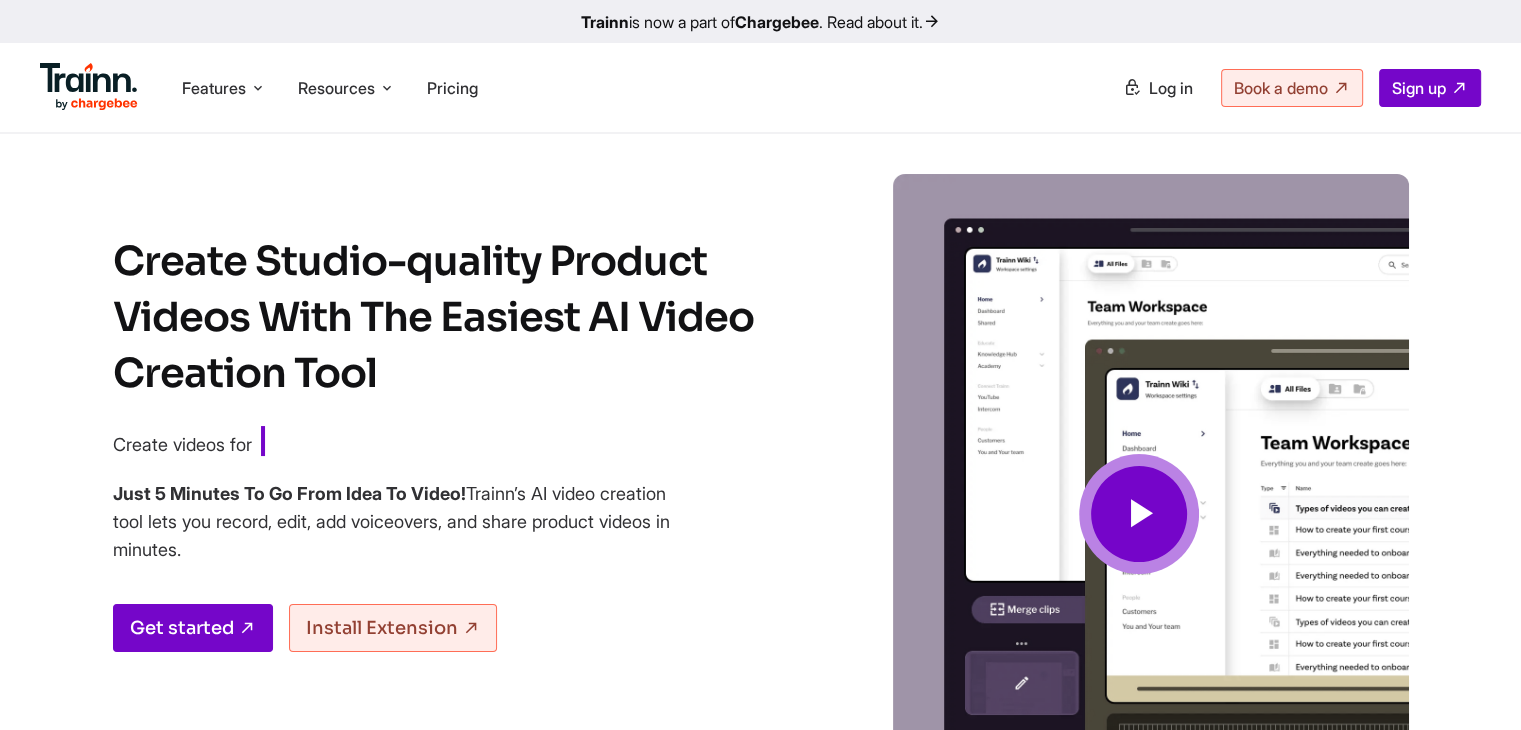 click at bounding box center (1139, 514) 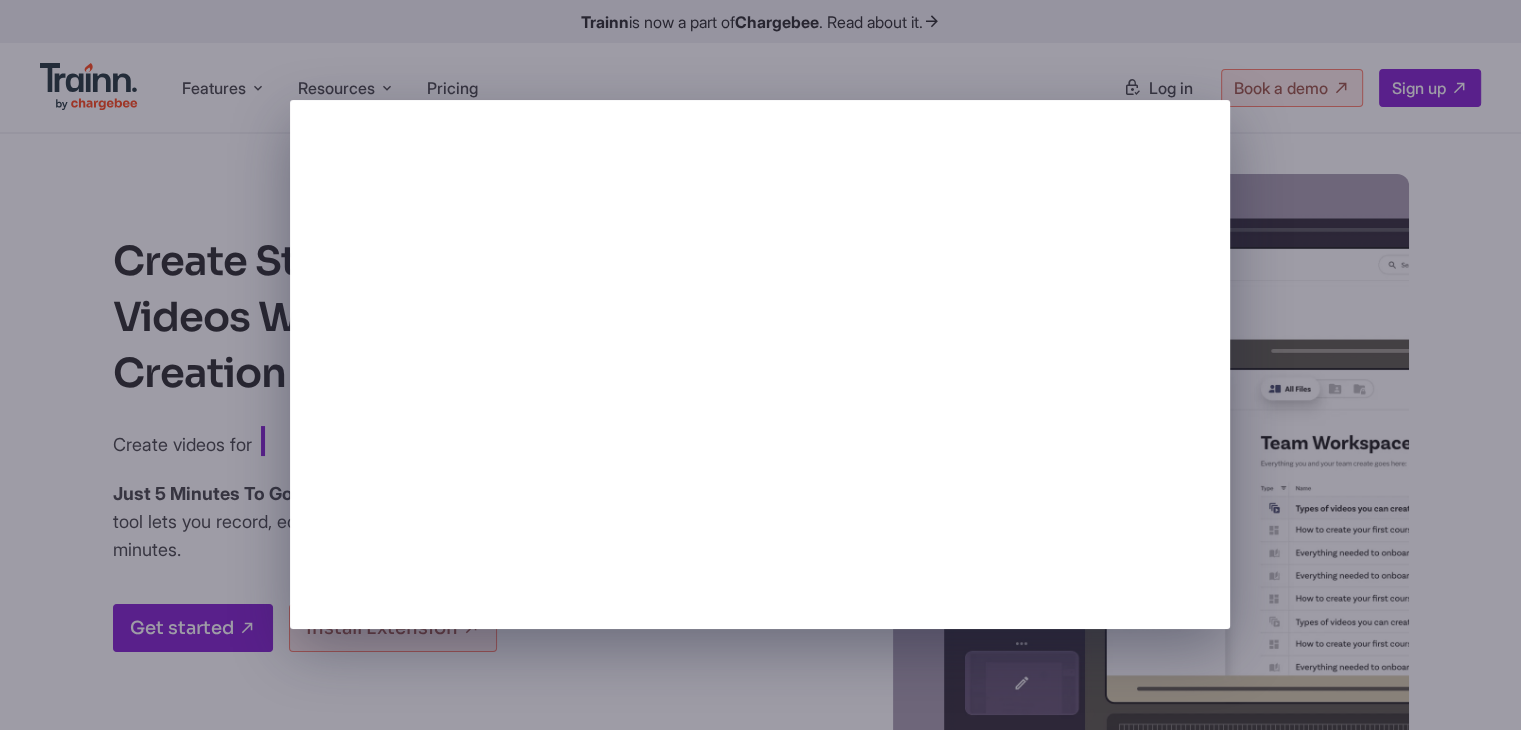click at bounding box center [760, 365] 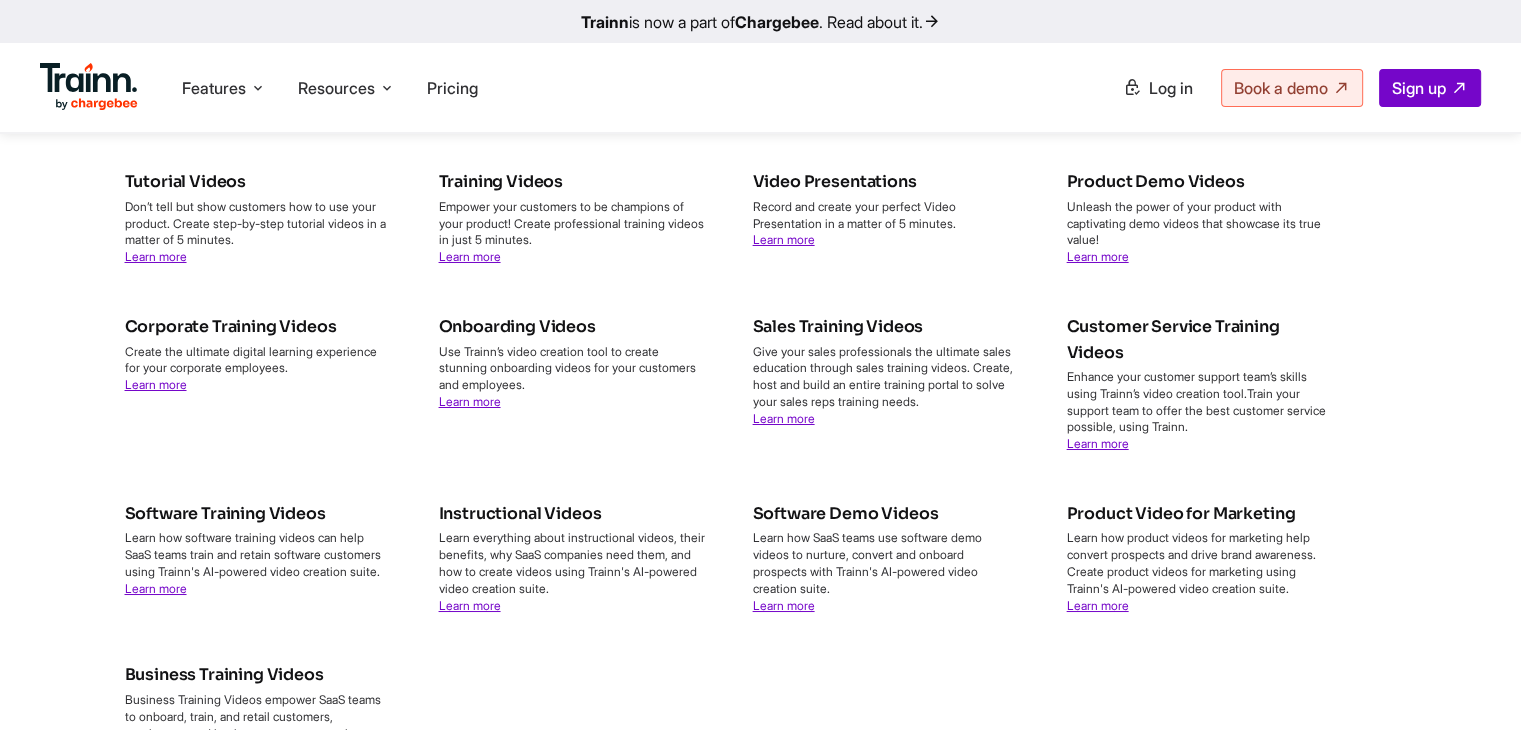 scroll, scrollTop: 7600, scrollLeft: 0, axis: vertical 